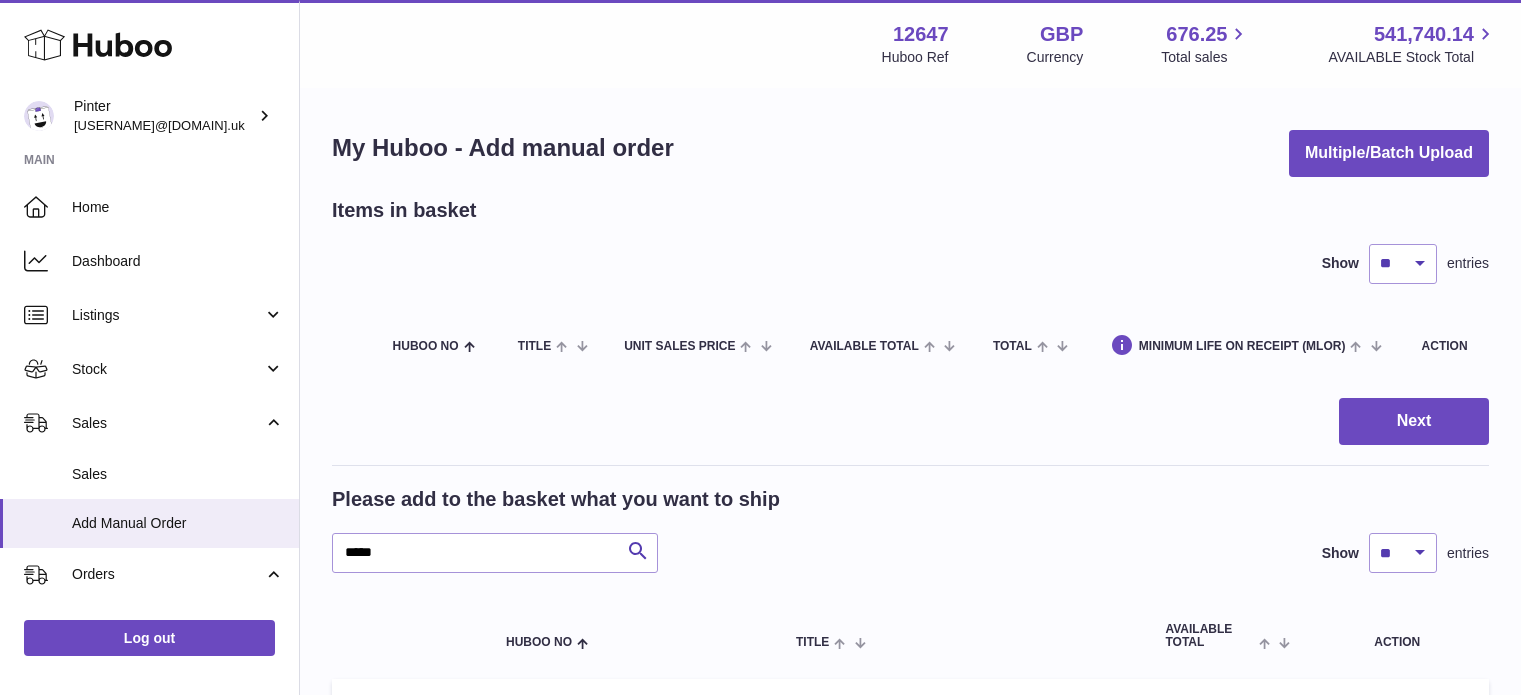 scroll, scrollTop: 0, scrollLeft: 0, axis: both 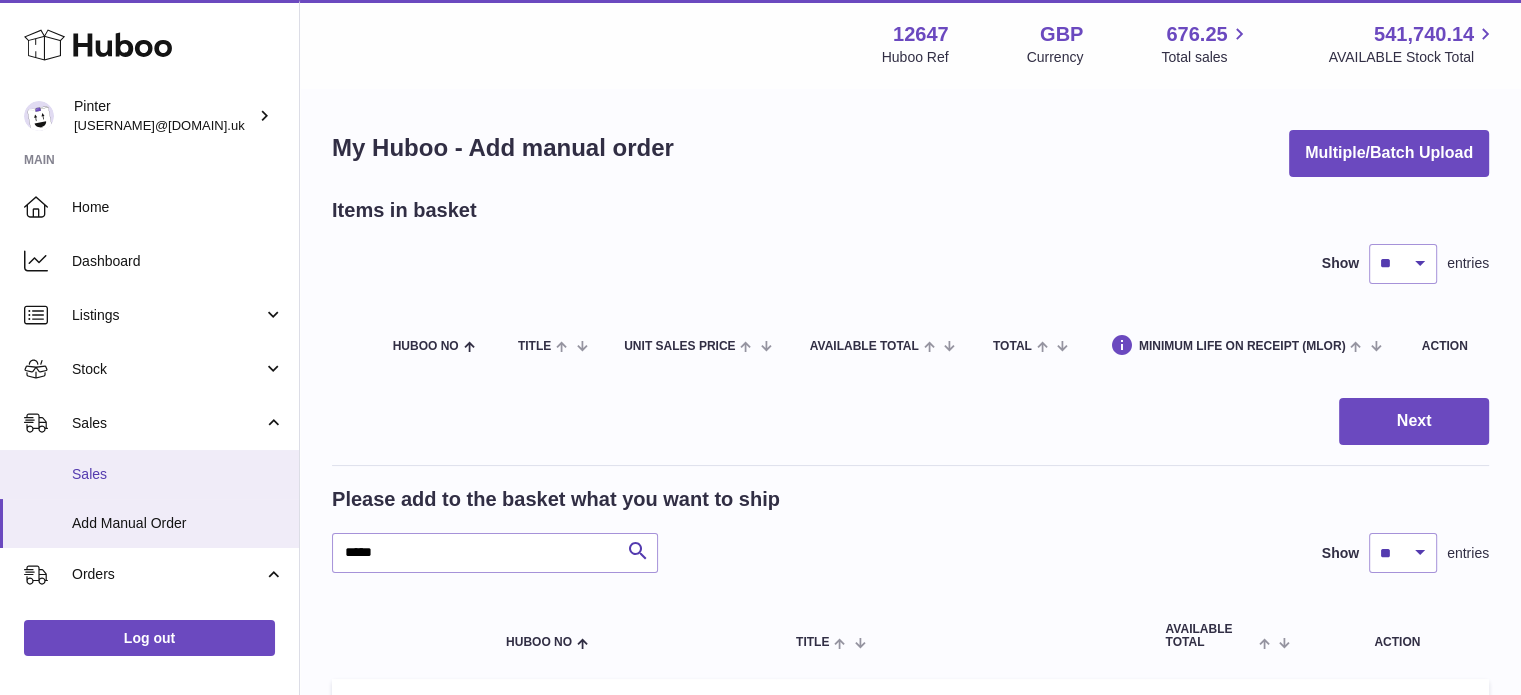 click on "Sales" at bounding box center [149, 474] 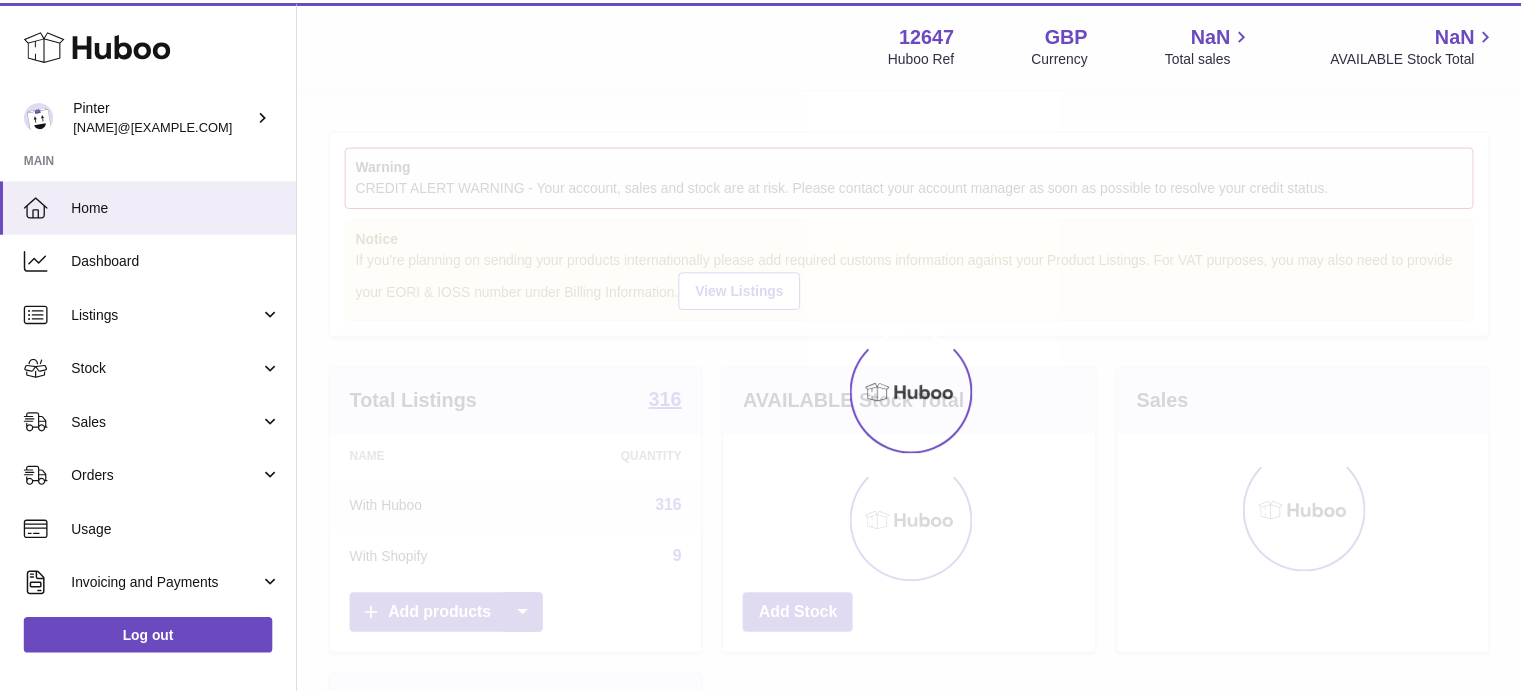 scroll, scrollTop: 0, scrollLeft: 0, axis: both 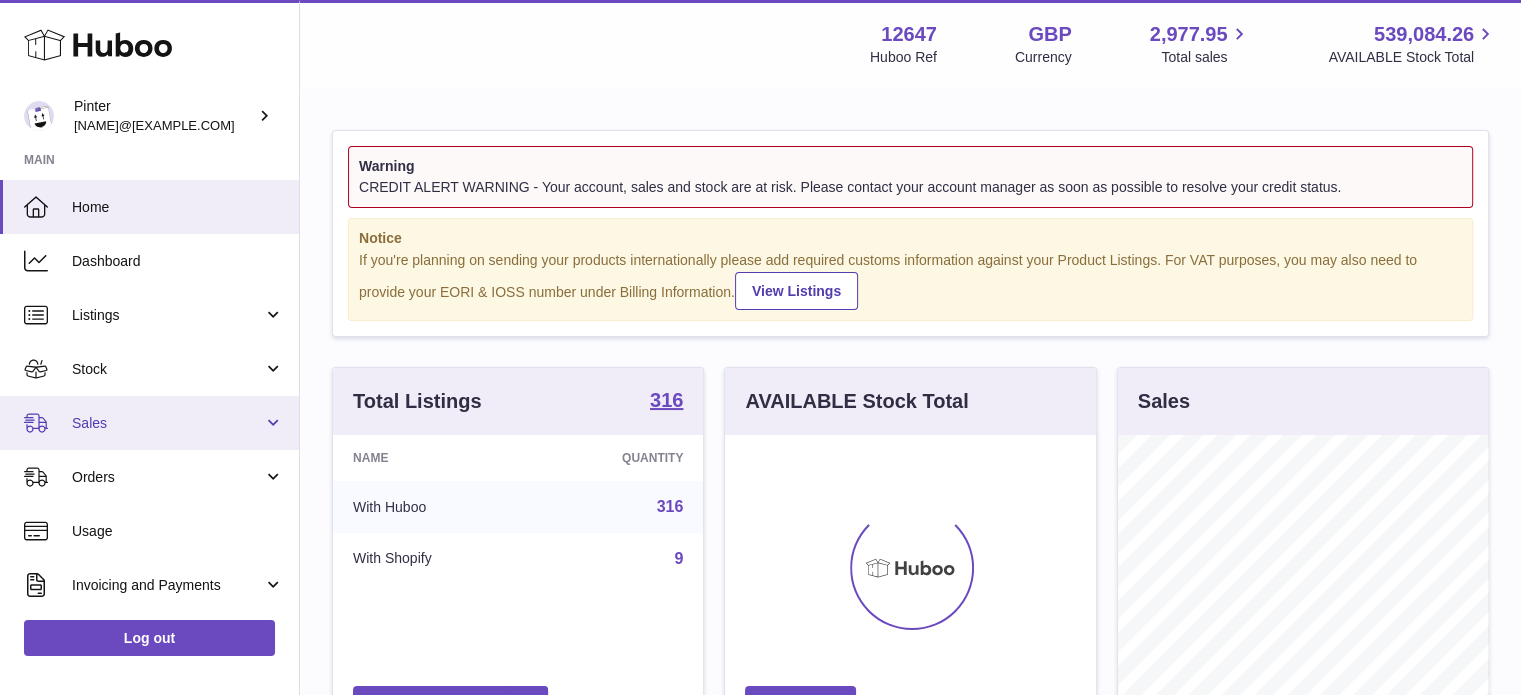 click on "Sales" at bounding box center [149, 423] 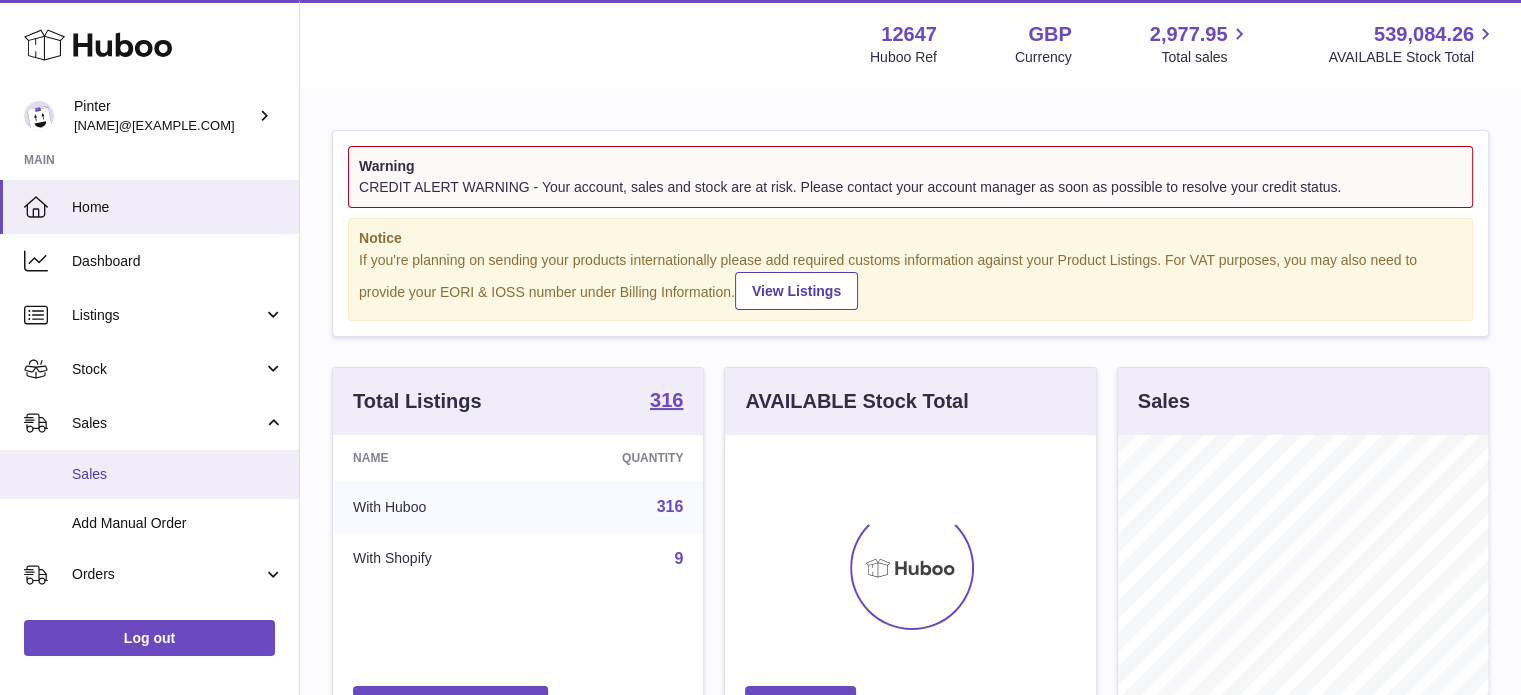 click on "Sales" at bounding box center [178, 474] 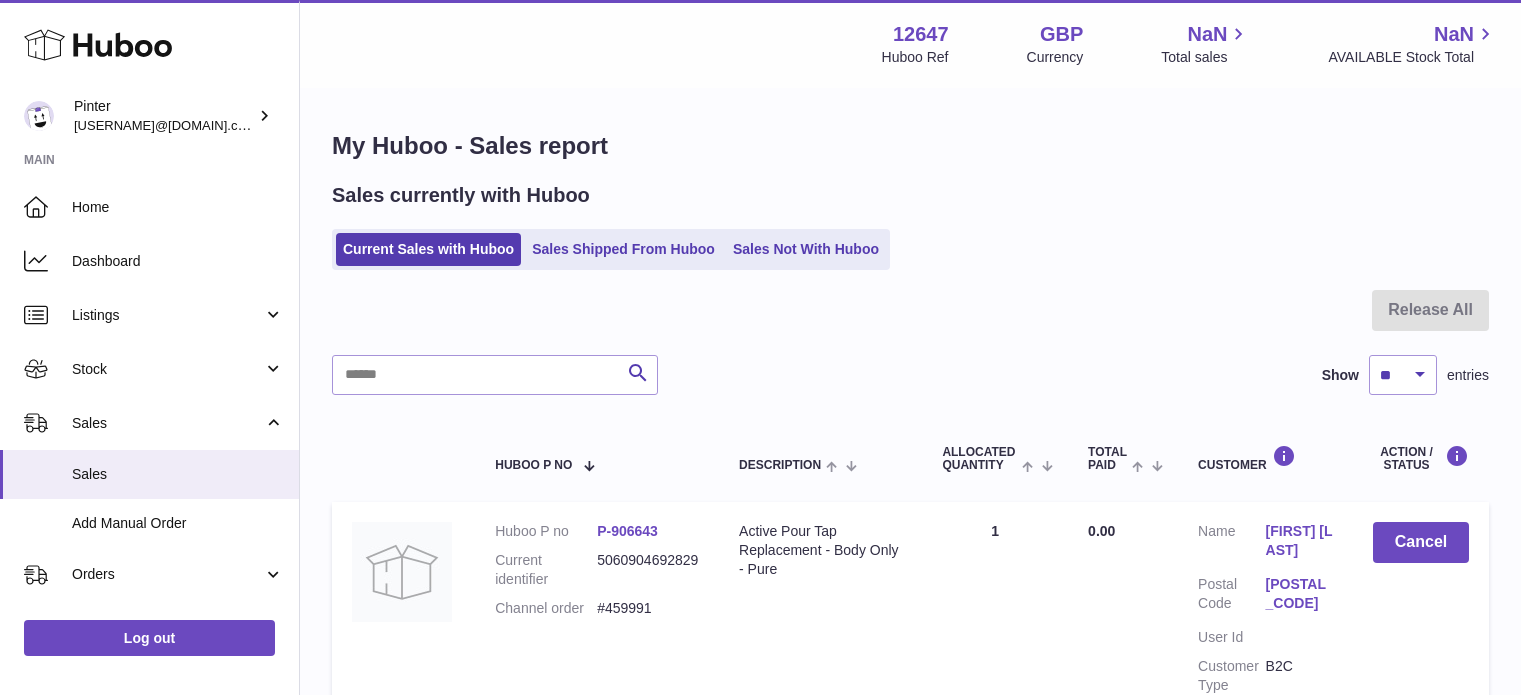 scroll, scrollTop: 0, scrollLeft: 0, axis: both 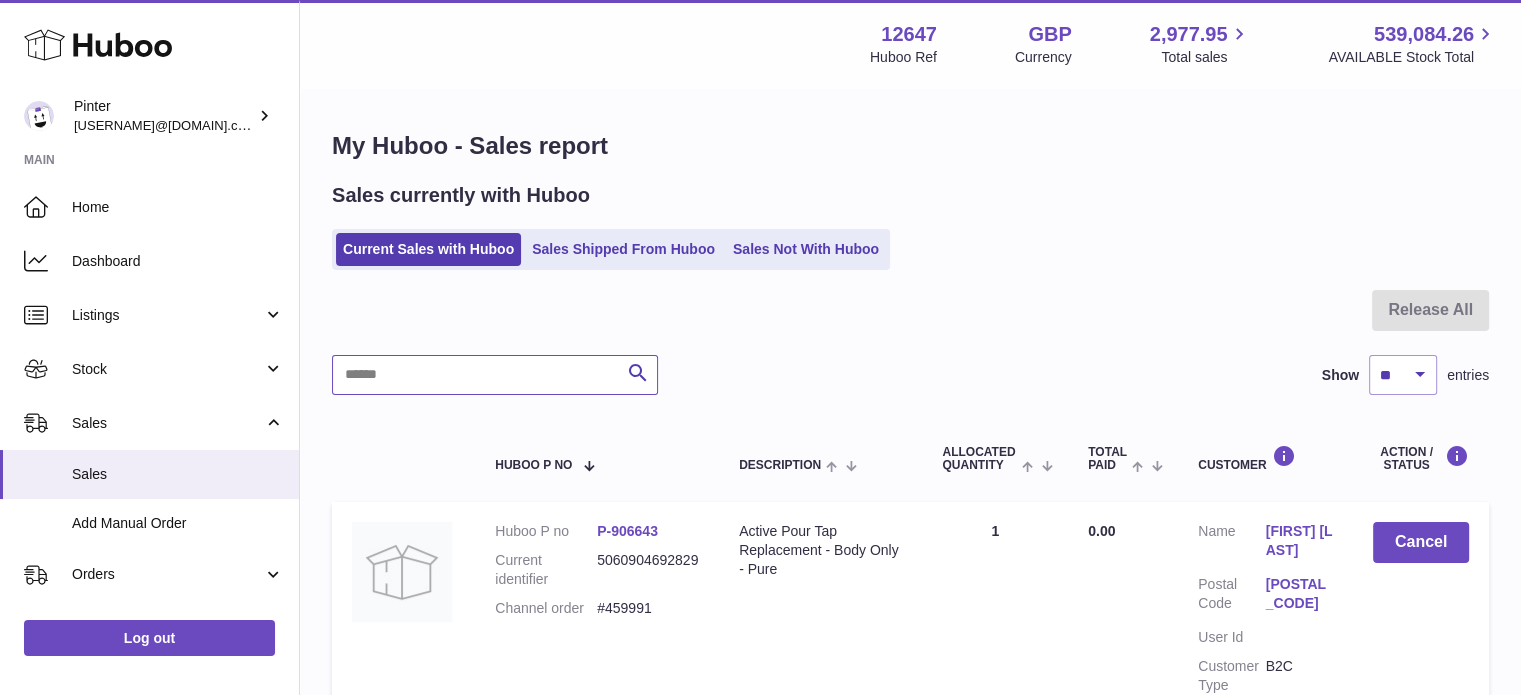 click at bounding box center [495, 375] 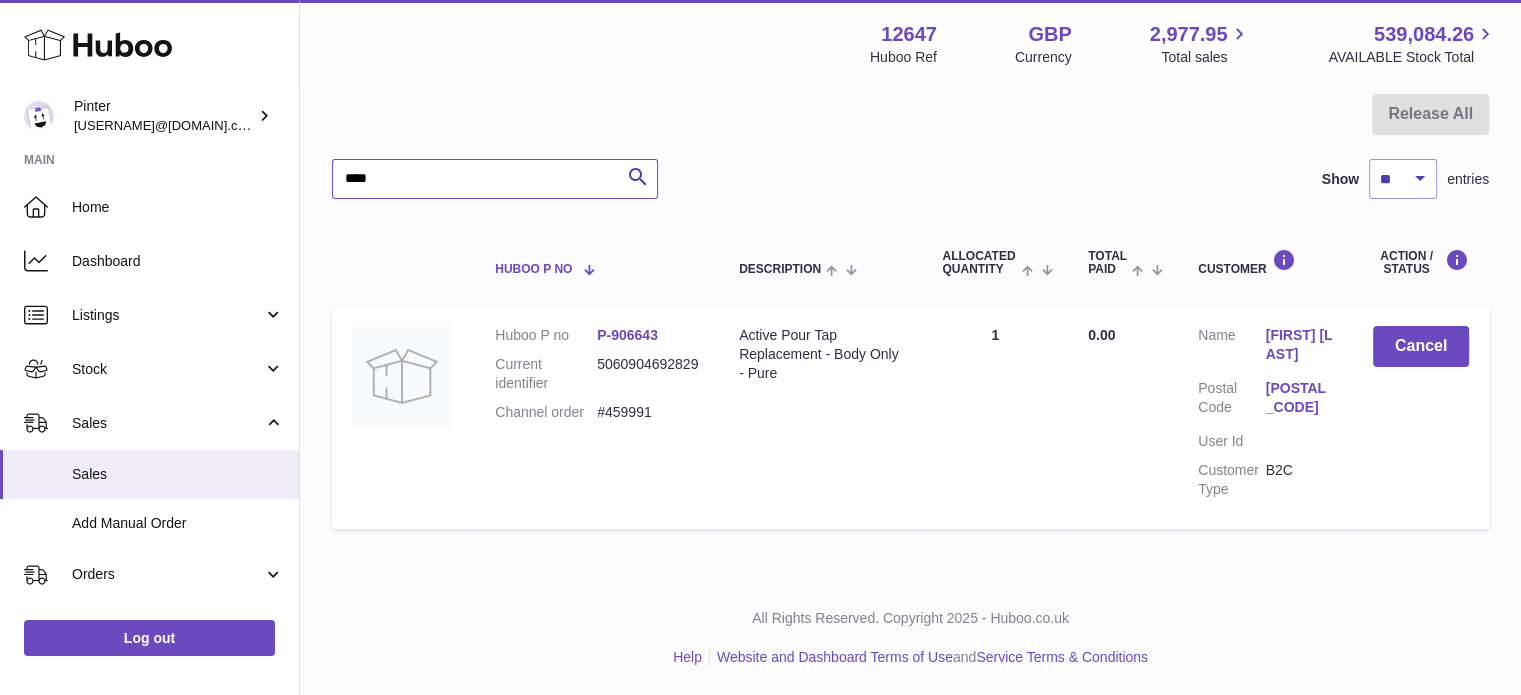 scroll, scrollTop: 0, scrollLeft: 0, axis: both 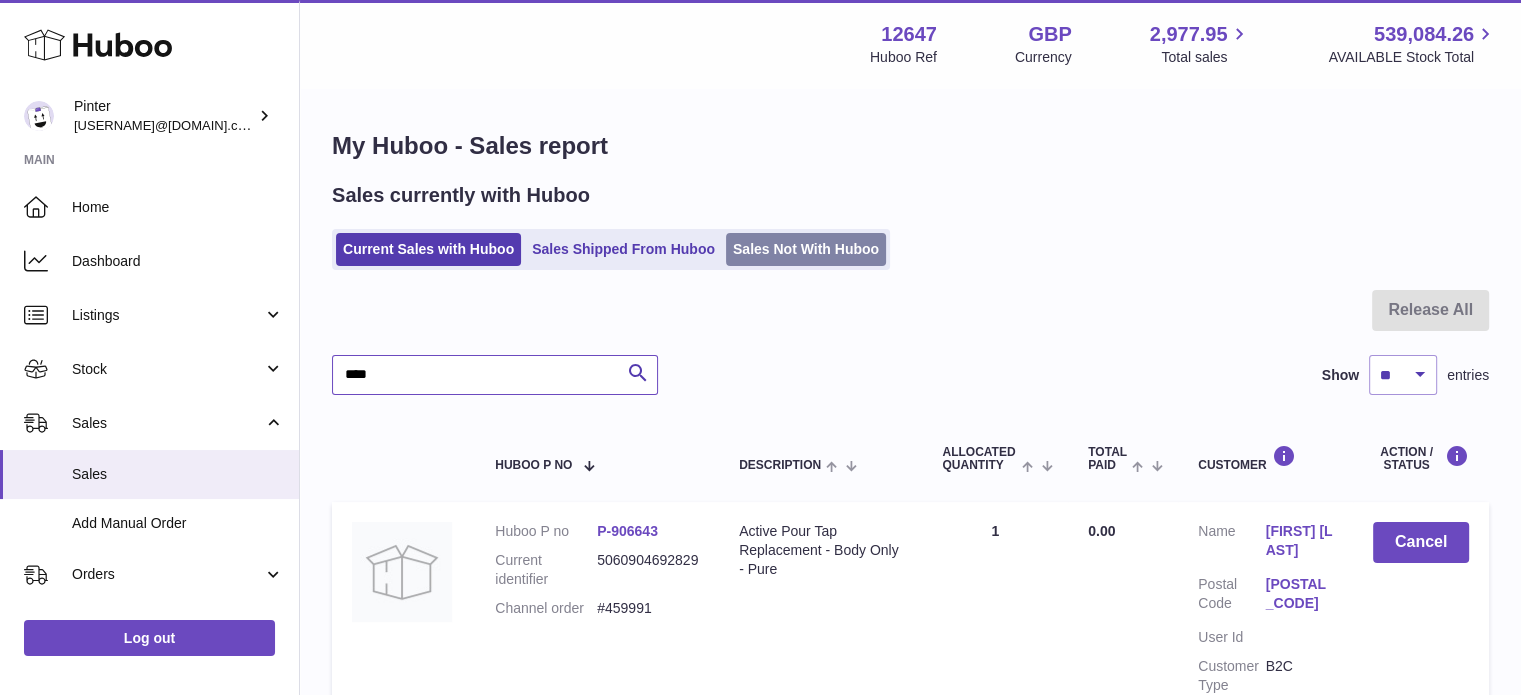 type on "****" 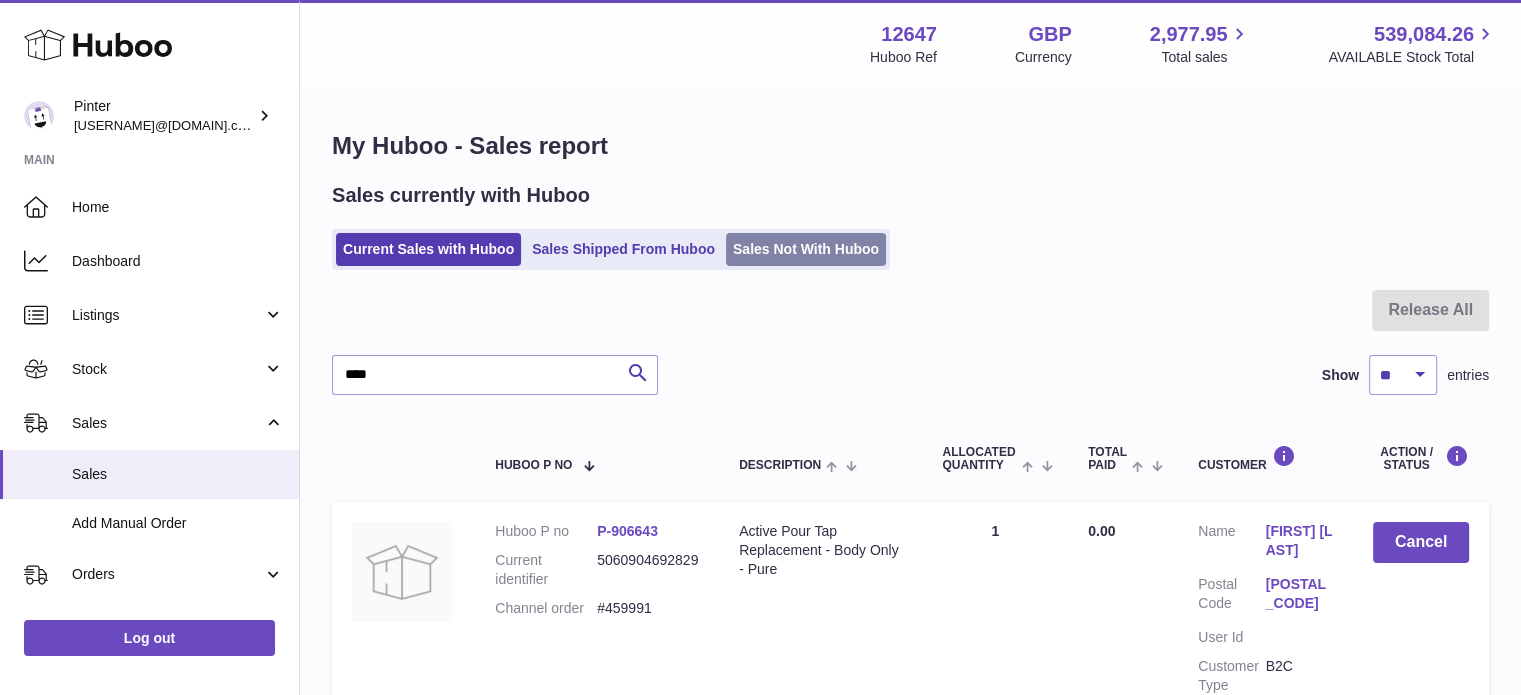 click on "Sales Not With Huboo" at bounding box center [806, 249] 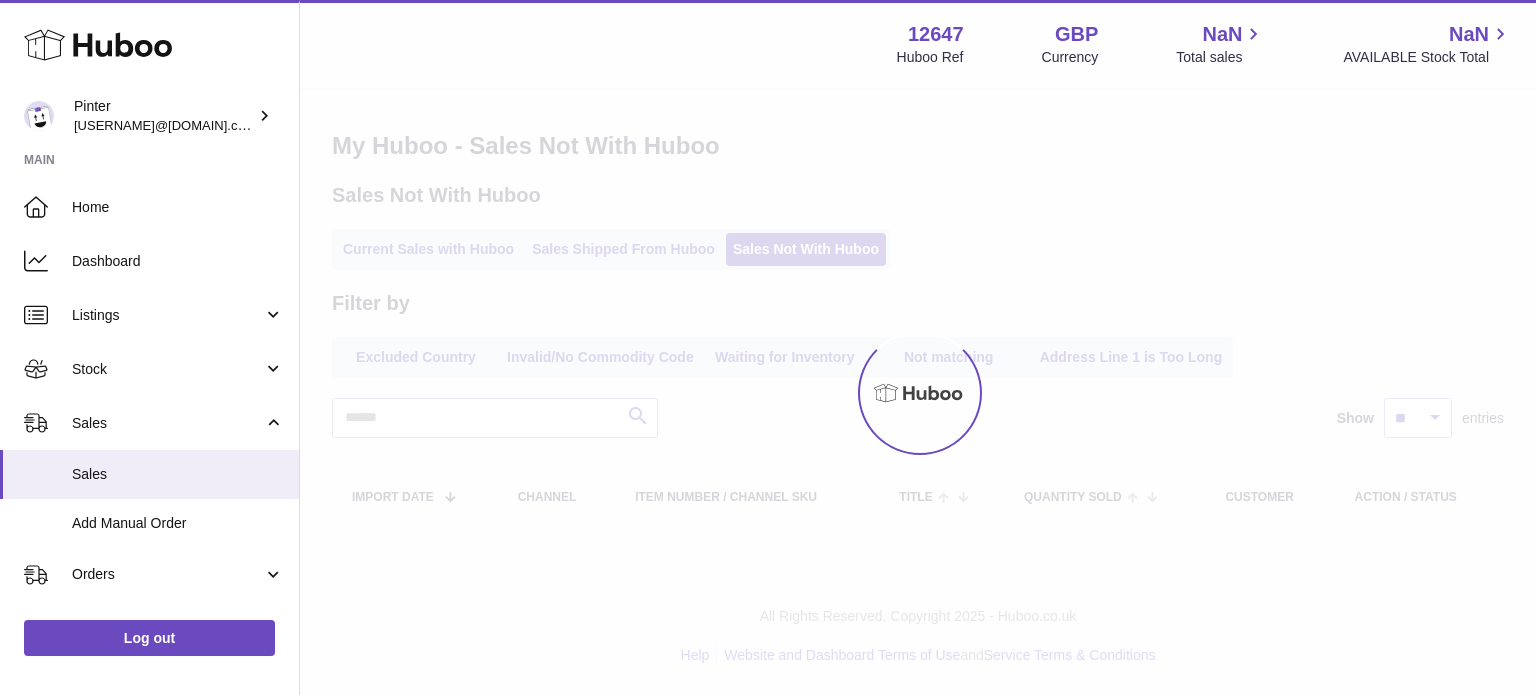 scroll, scrollTop: 0, scrollLeft: 0, axis: both 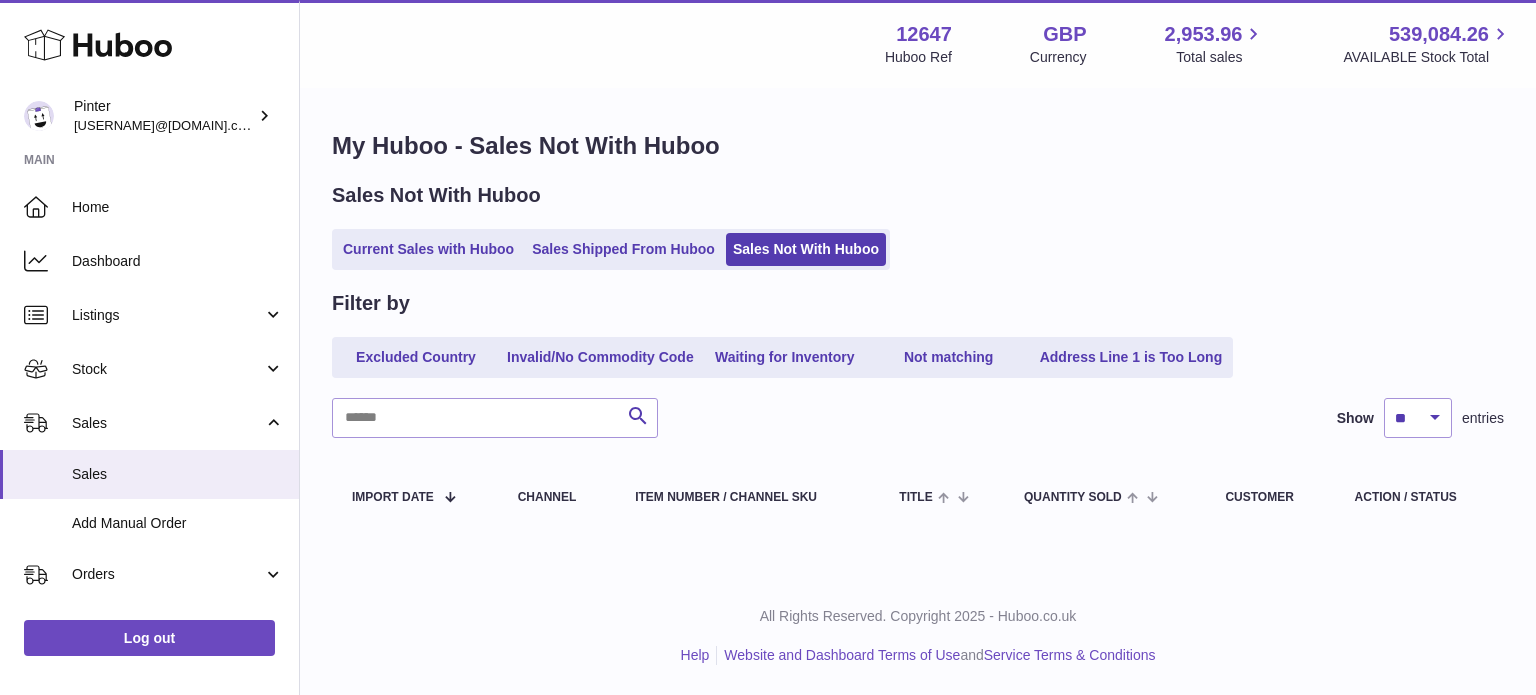 click on "Sales Shipped From Huboo" at bounding box center (623, 249) 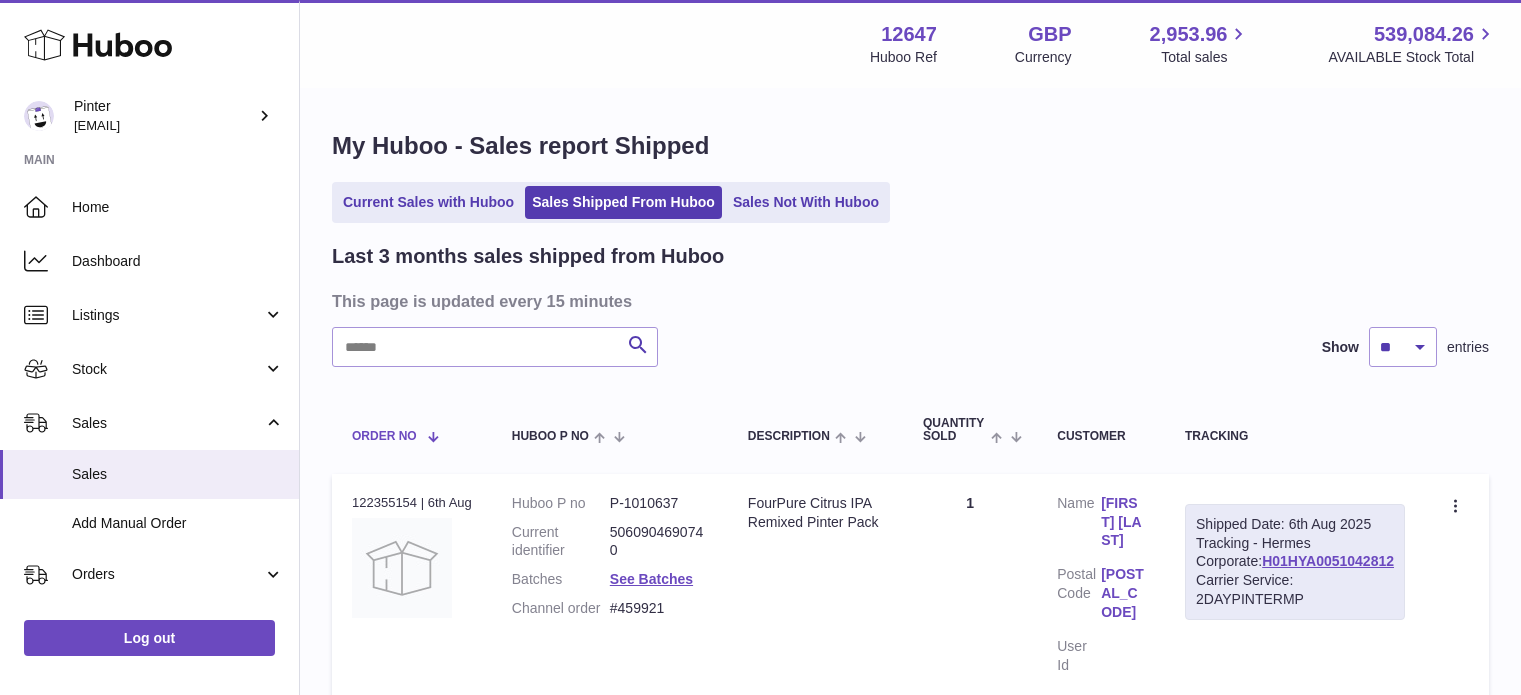 scroll, scrollTop: 0, scrollLeft: 0, axis: both 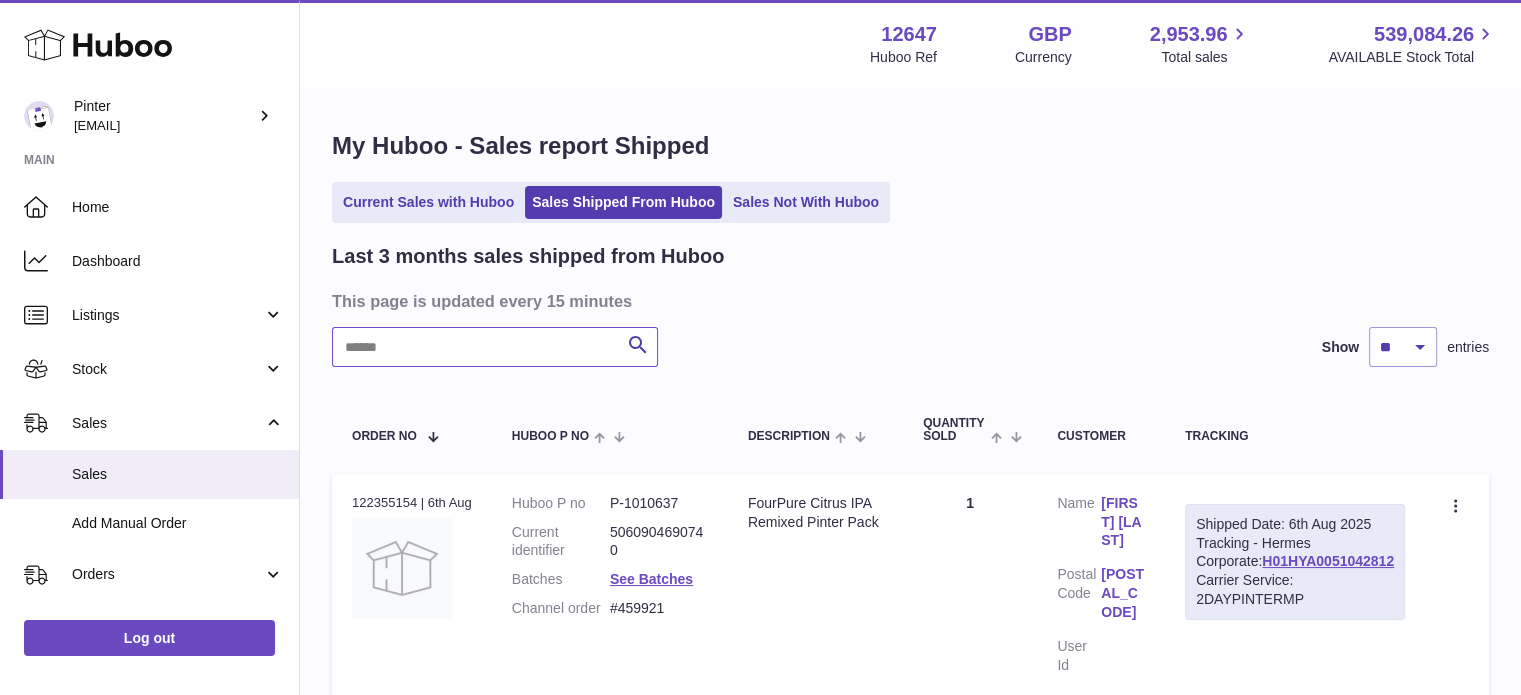 click at bounding box center (495, 347) 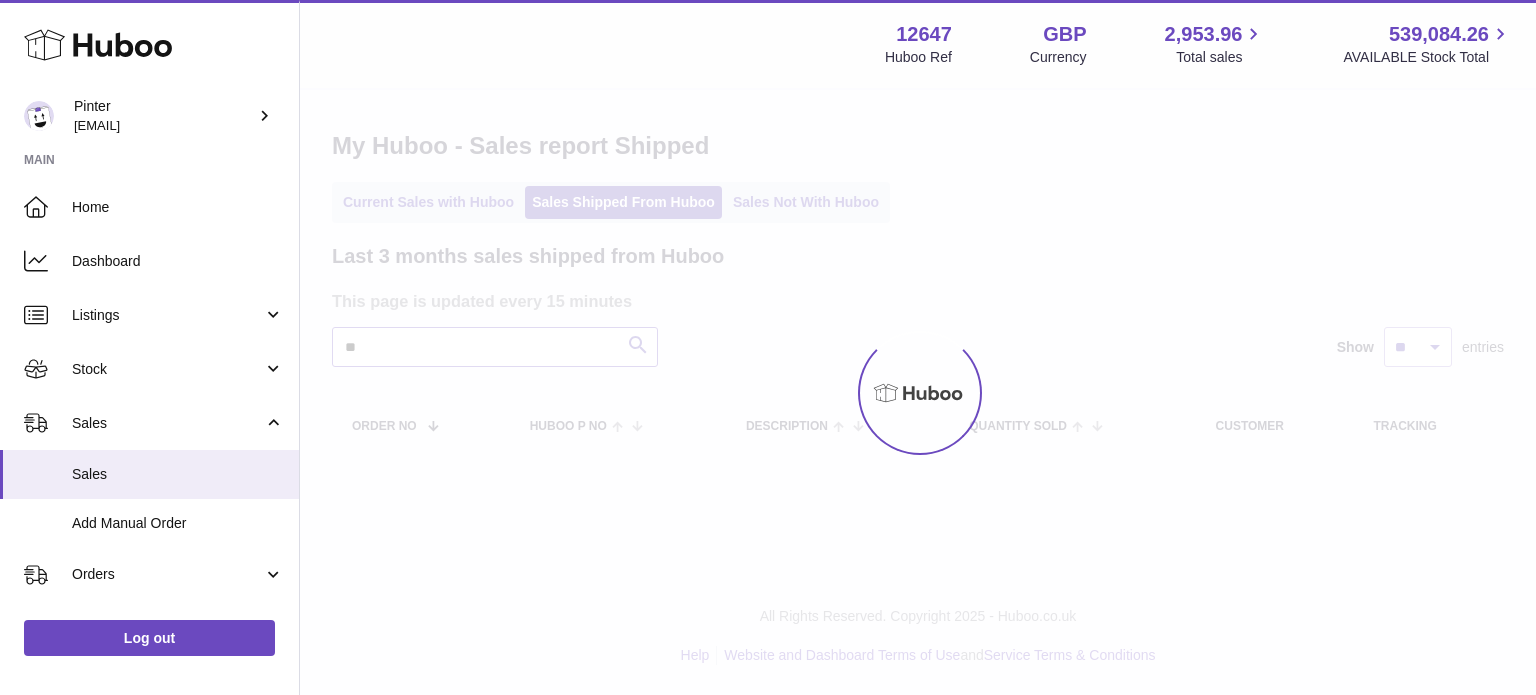 type on "*" 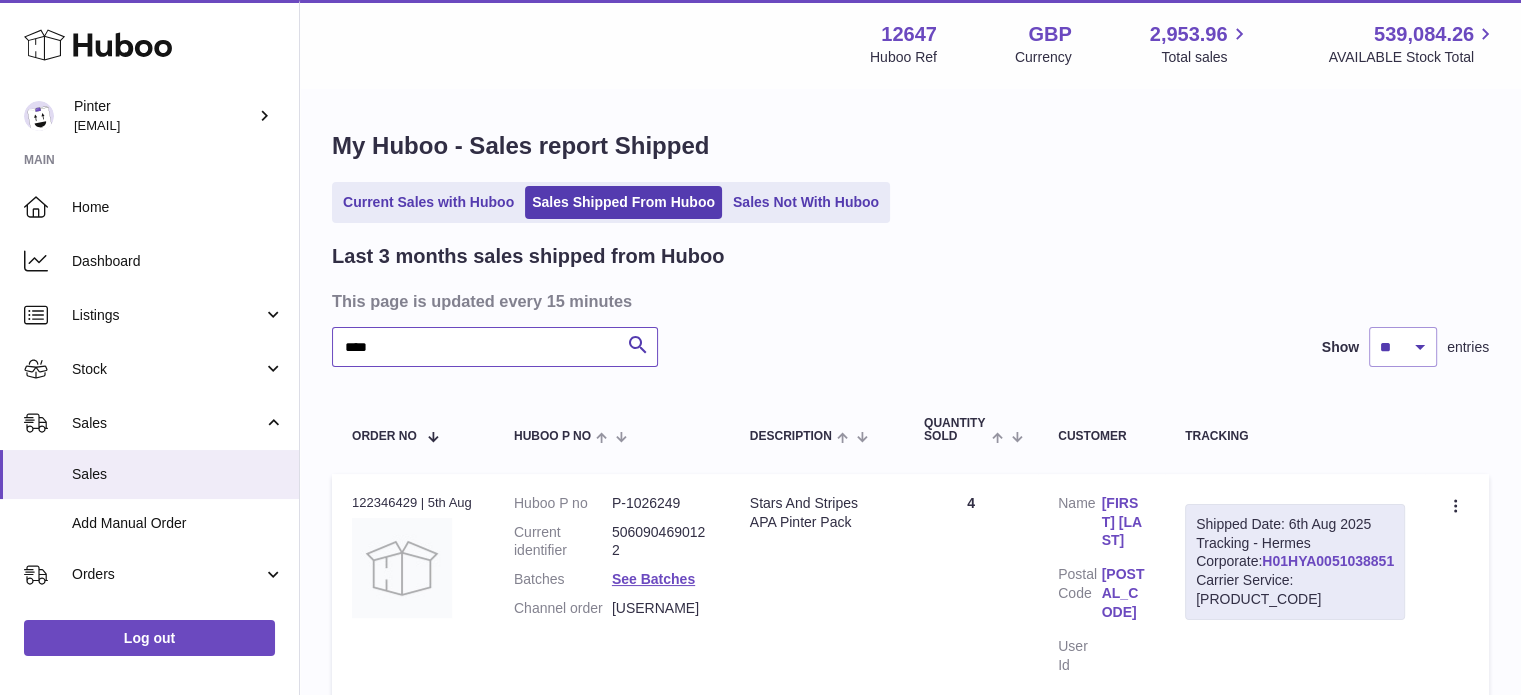 type on "****" 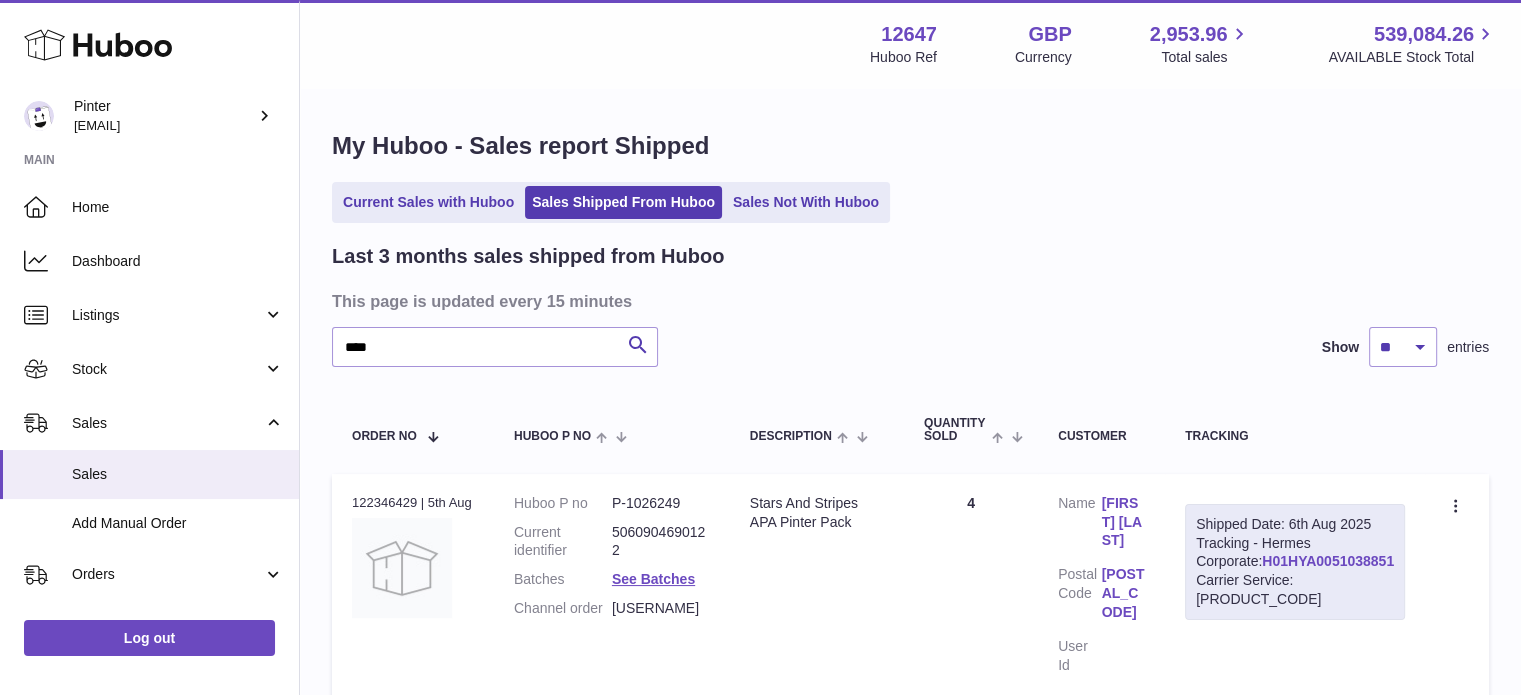 click on "H01HYA0051038851" at bounding box center (1328, 561) 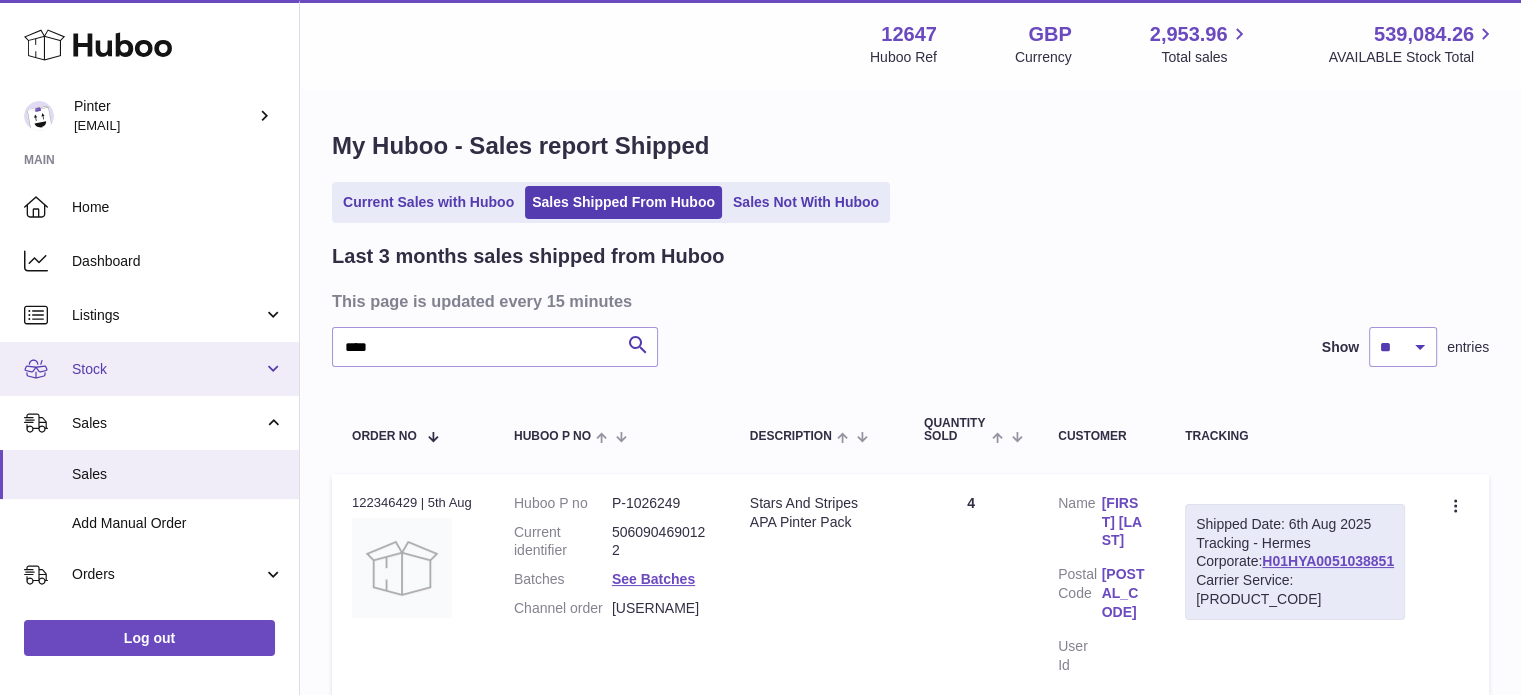 click on "Stock" at bounding box center [149, 369] 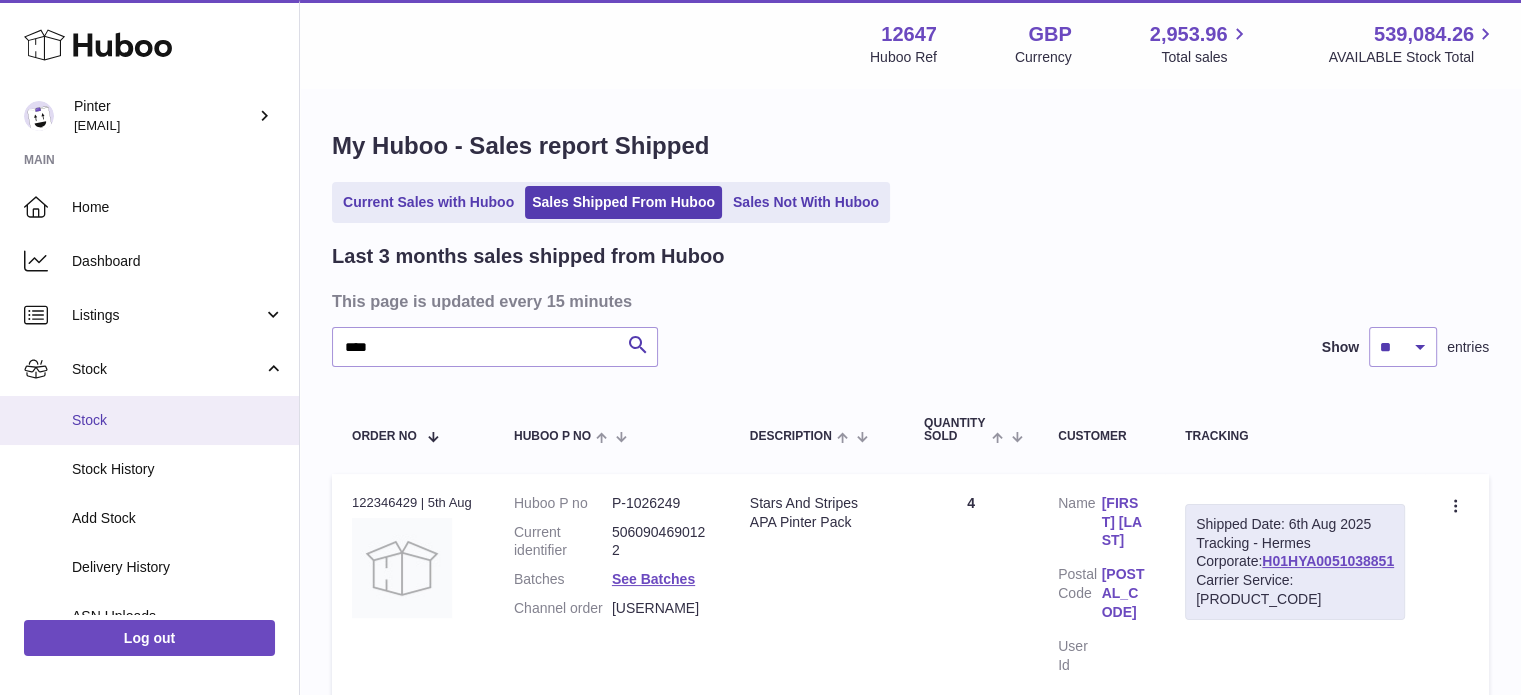 click on "Stock" at bounding box center [178, 420] 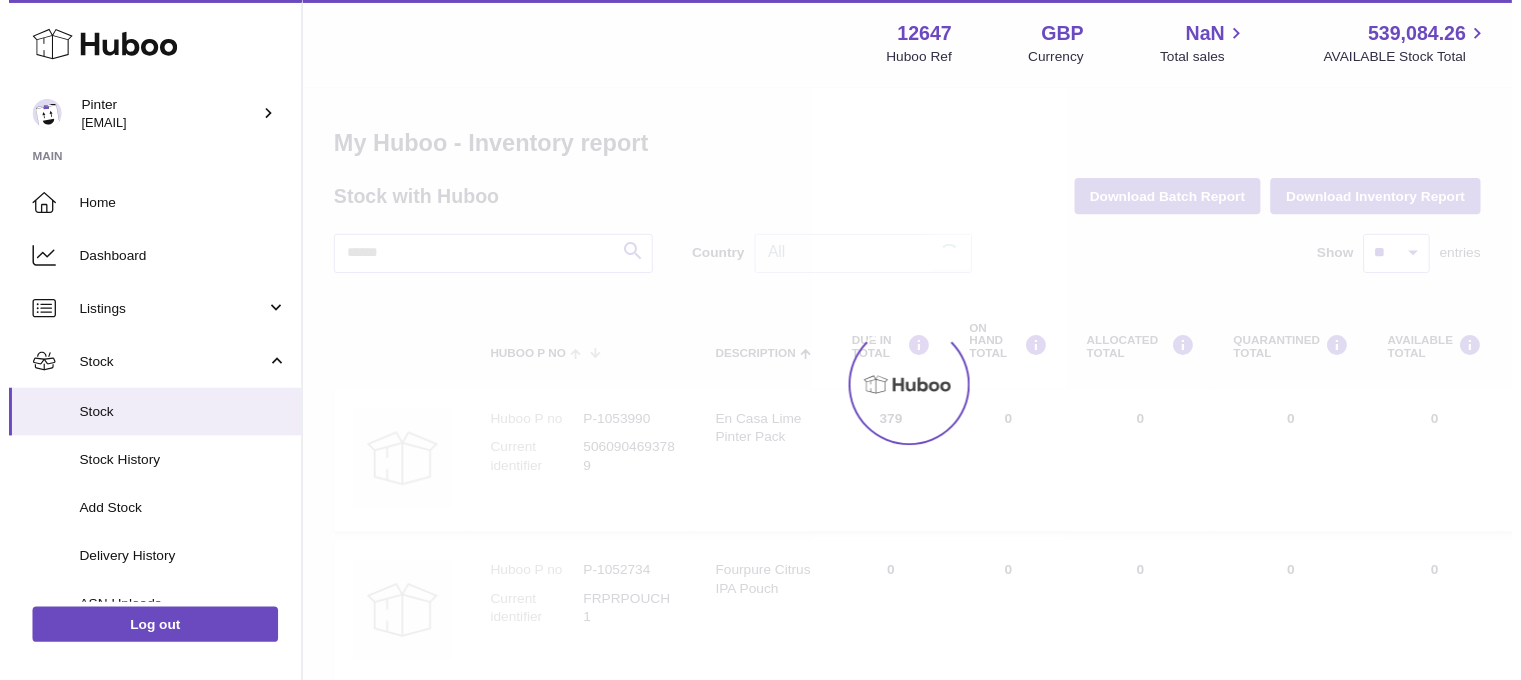 scroll, scrollTop: 0, scrollLeft: 0, axis: both 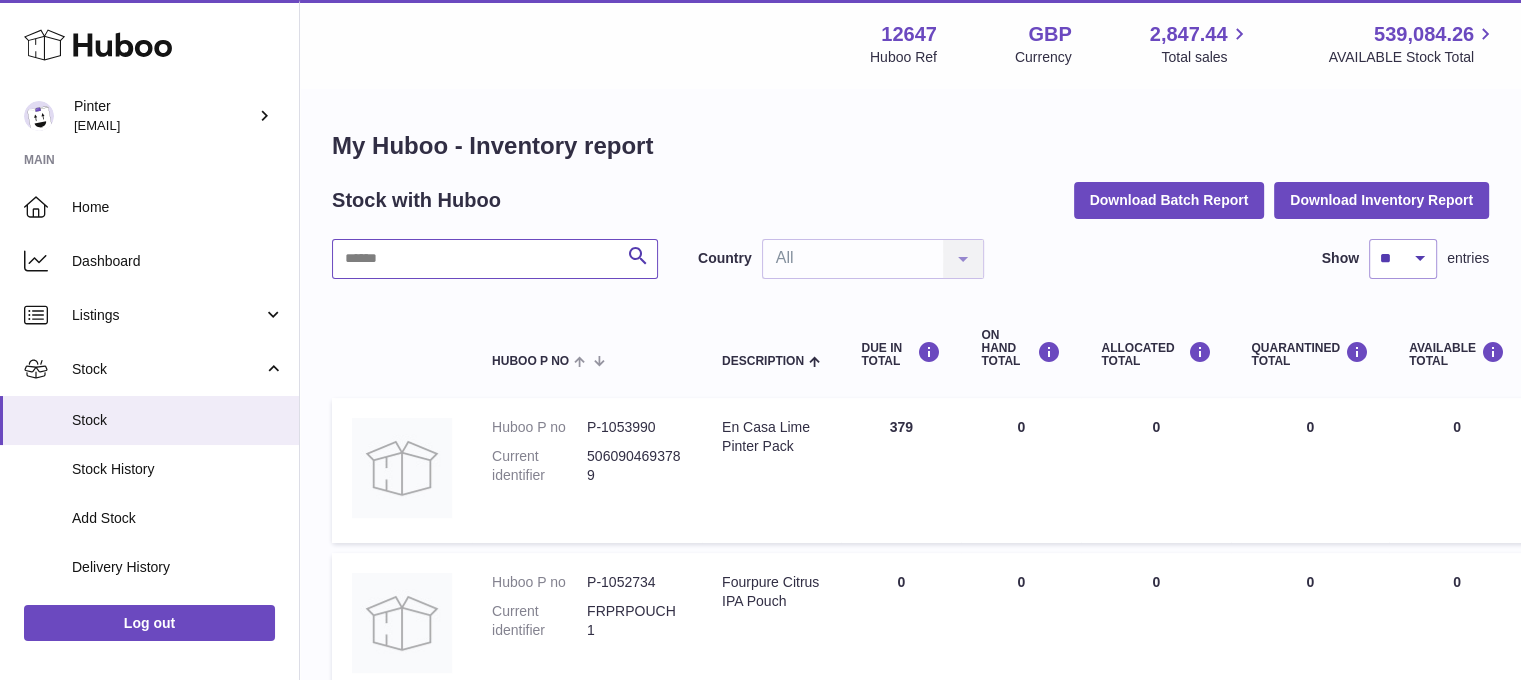 click at bounding box center [495, 259] 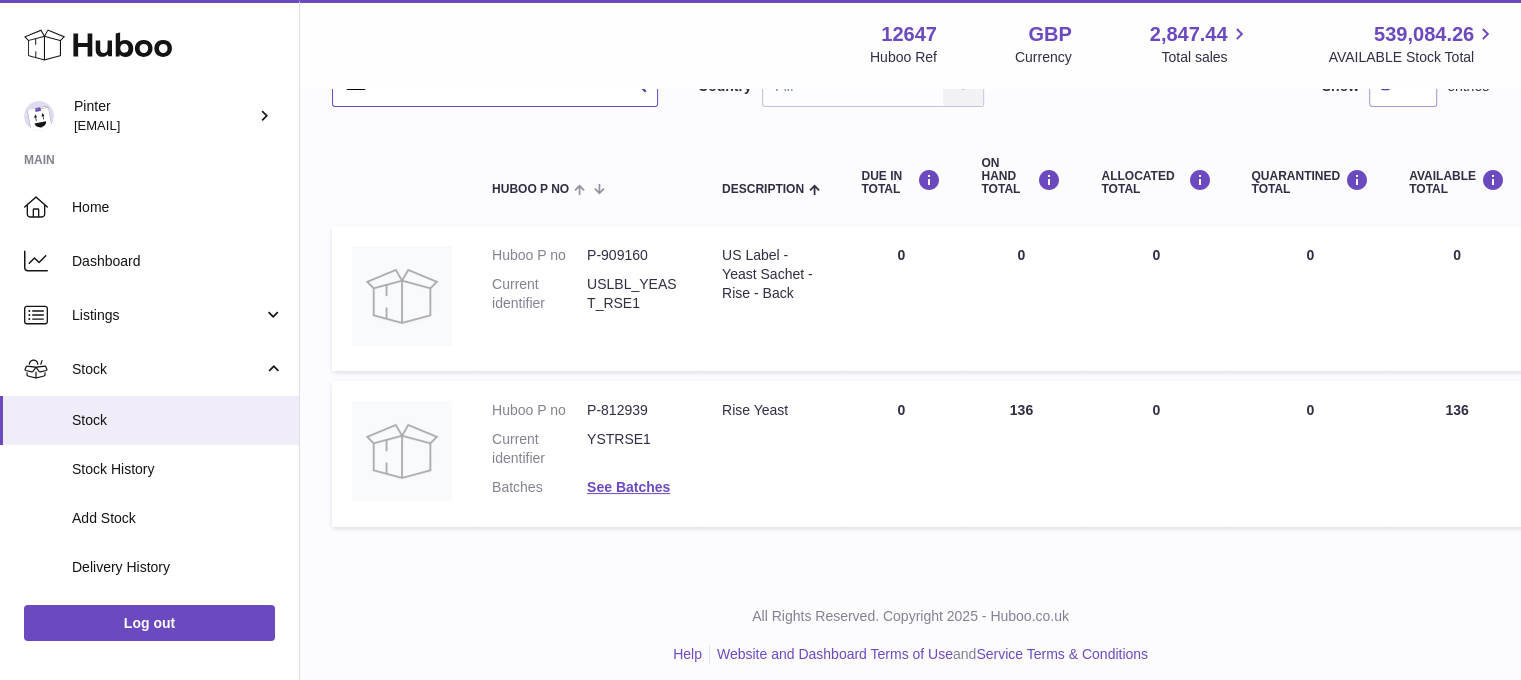 scroll, scrollTop: 185, scrollLeft: 0, axis: vertical 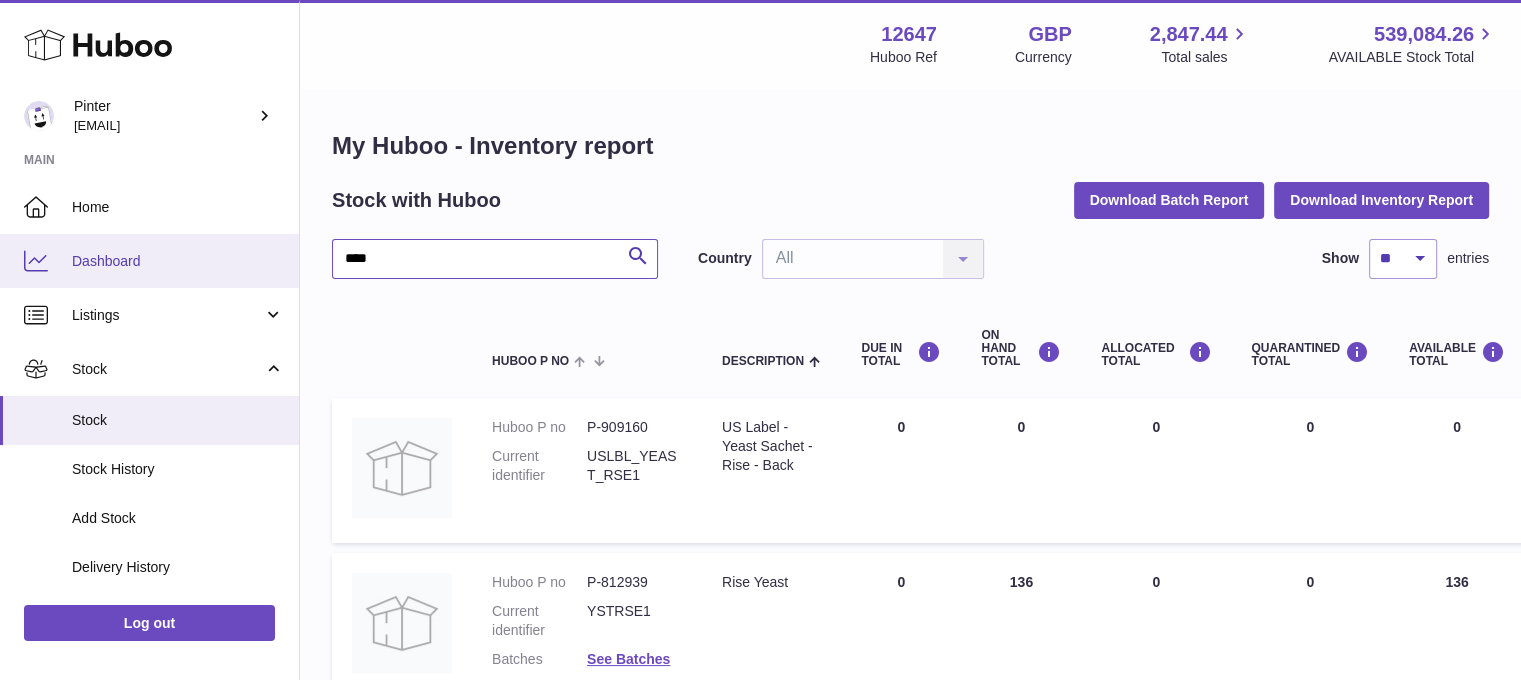 drag, startPoint x: 383, startPoint y: 267, endPoint x: 275, endPoint y: 279, distance: 108.66462 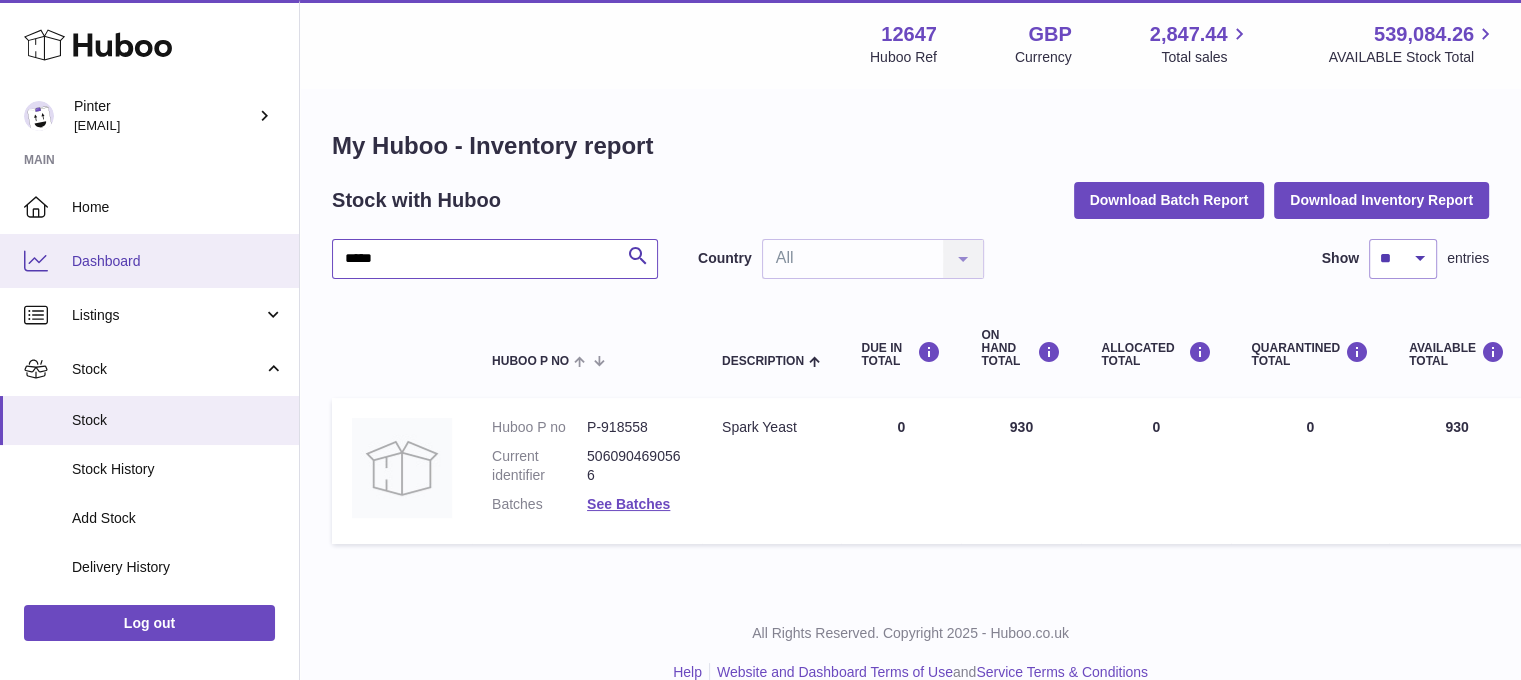 drag, startPoint x: 400, startPoint y: 263, endPoint x: 208, endPoint y: 281, distance: 192.8419 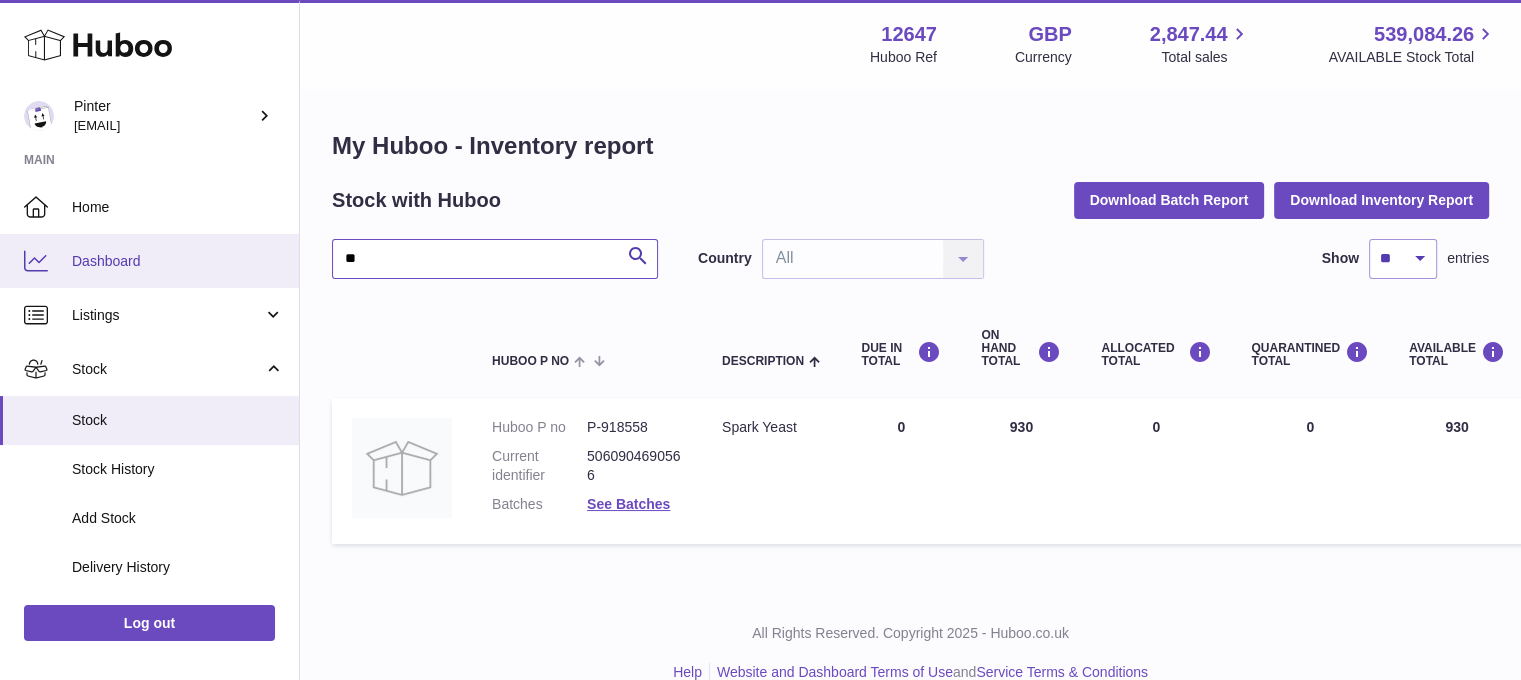 type on "*" 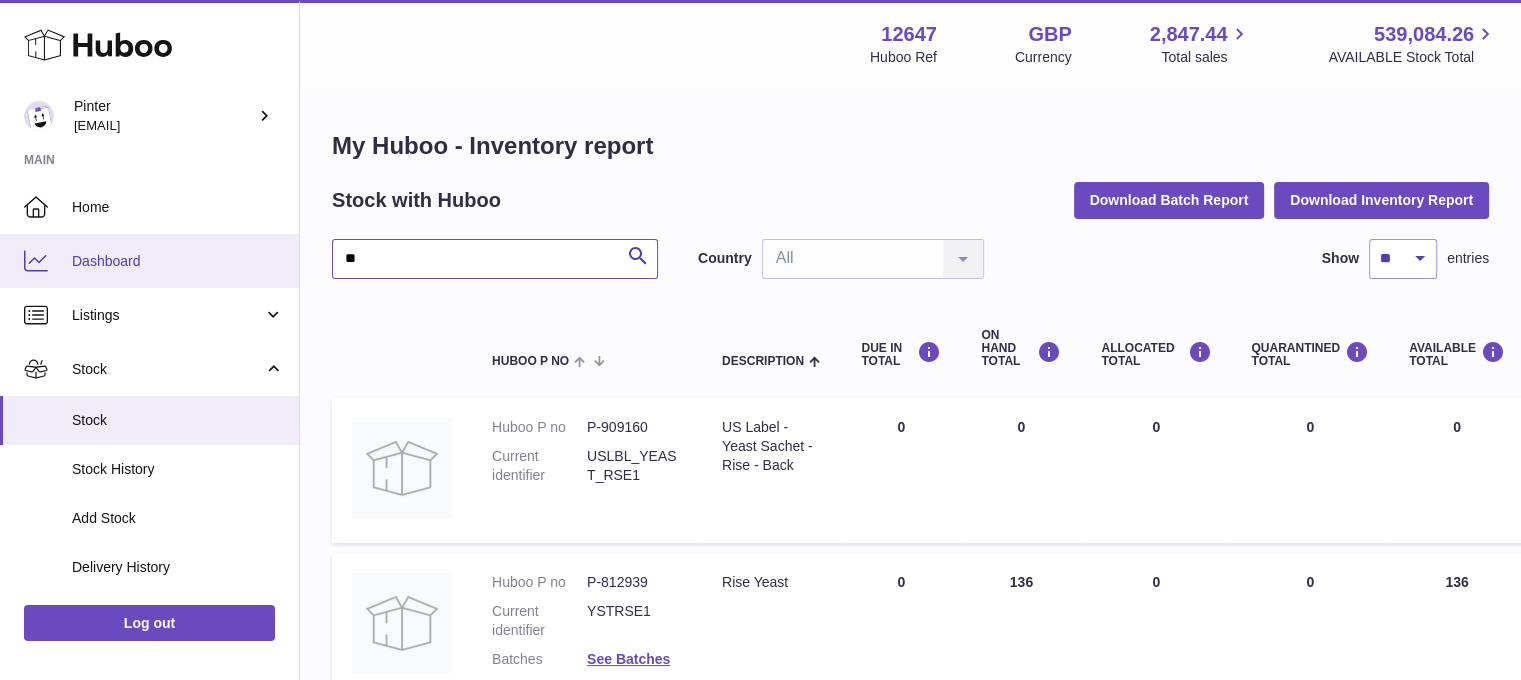 type on "*" 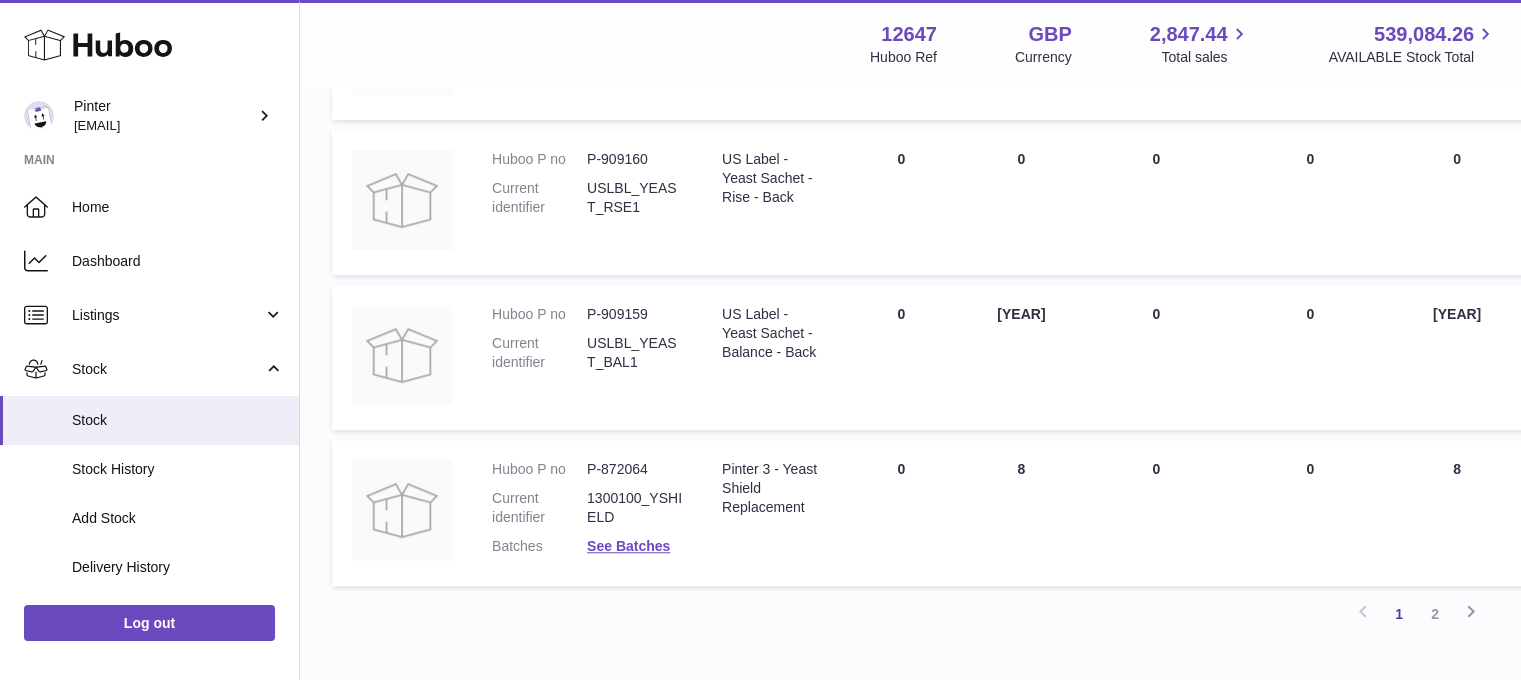 scroll, scrollTop: 1476, scrollLeft: 0, axis: vertical 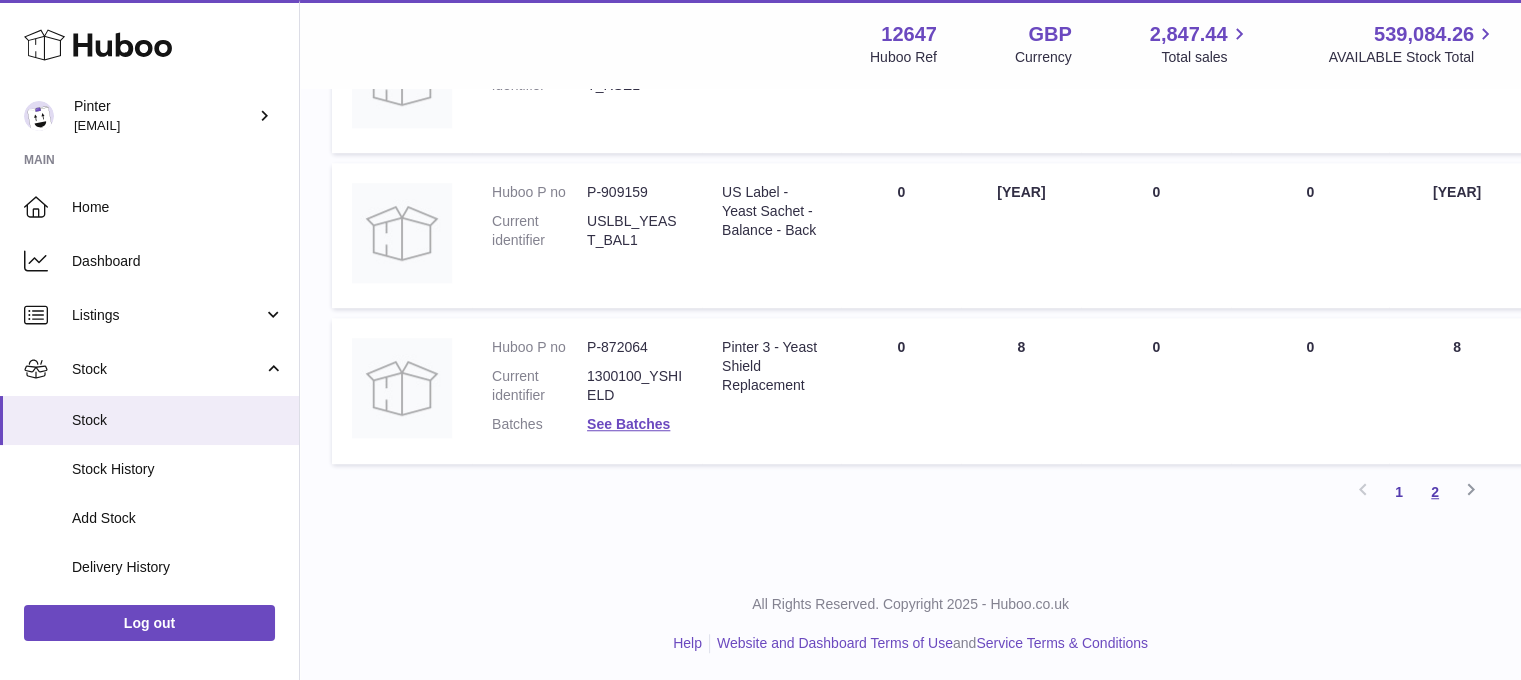 type on "*****" 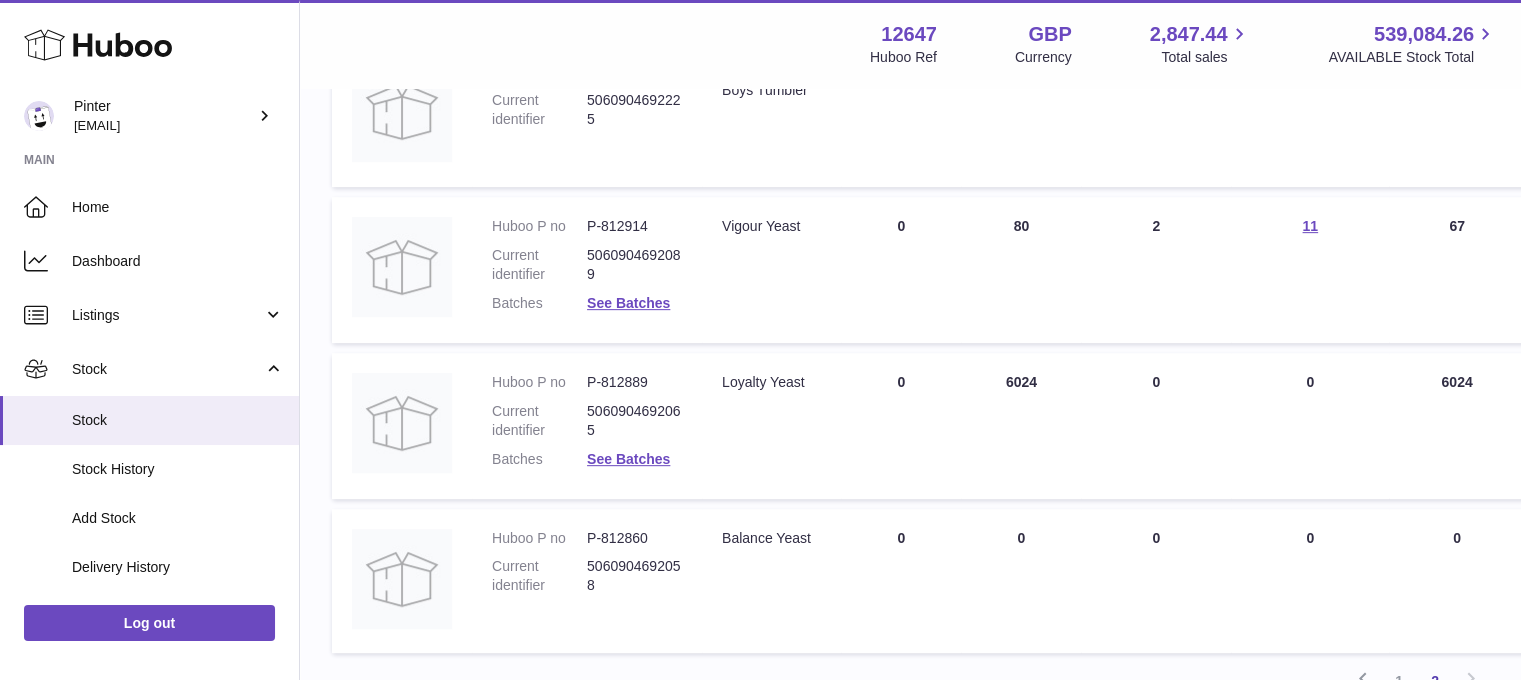 scroll, scrollTop: 890, scrollLeft: 0, axis: vertical 